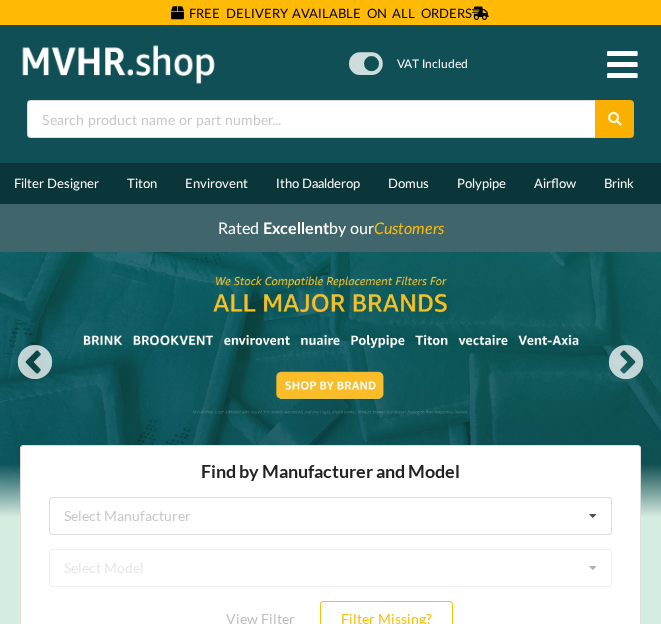 scroll, scrollTop: 0, scrollLeft: 0, axis: both 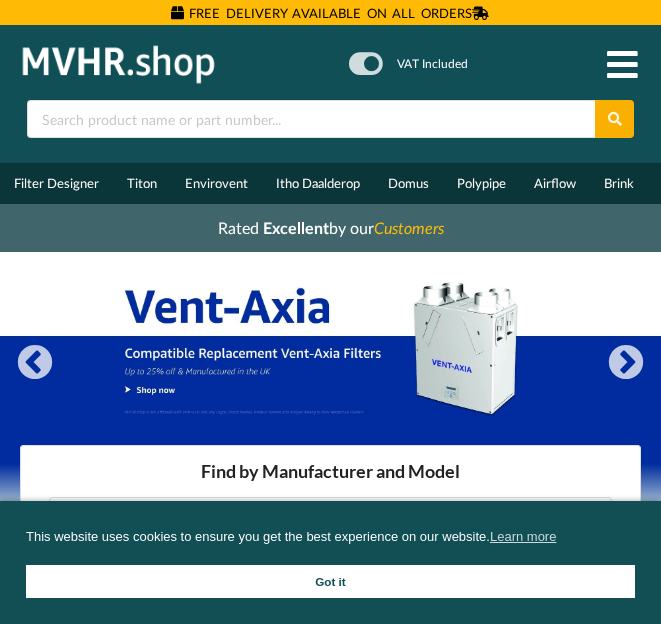 click at bounding box center (622, 64) 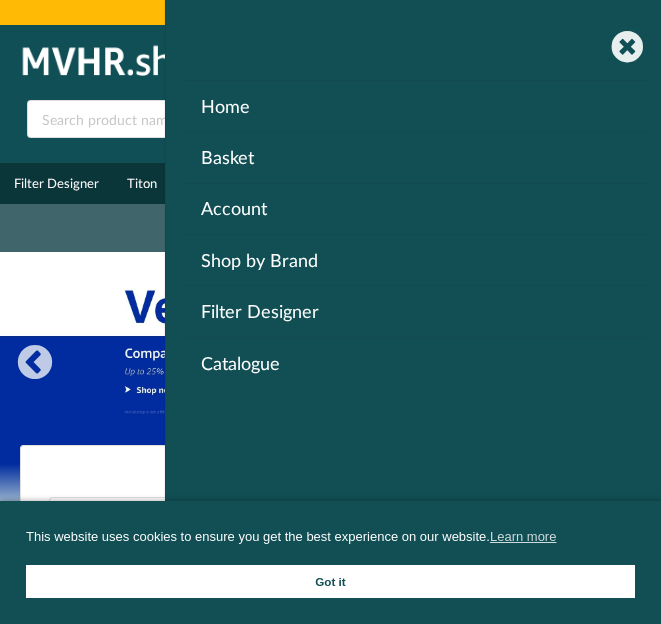 click on "Account" at bounding box center (413, 208) 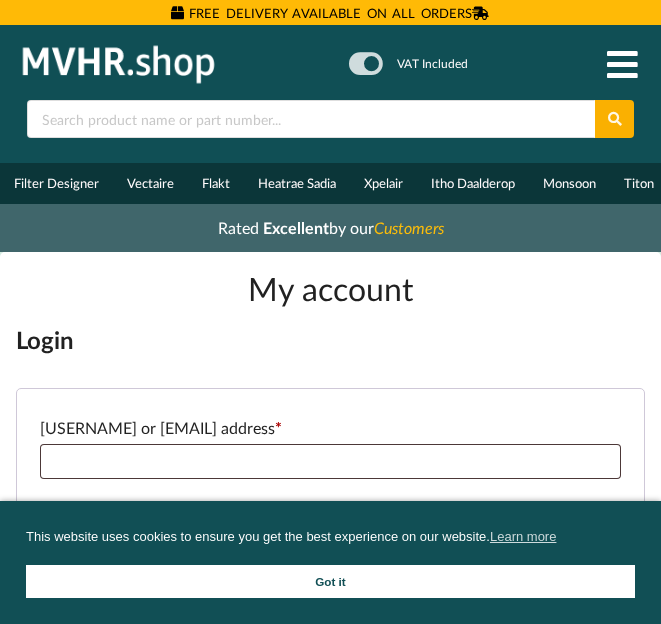 scroll, scrollTop: 0, scrollLeft: 0, axis: both 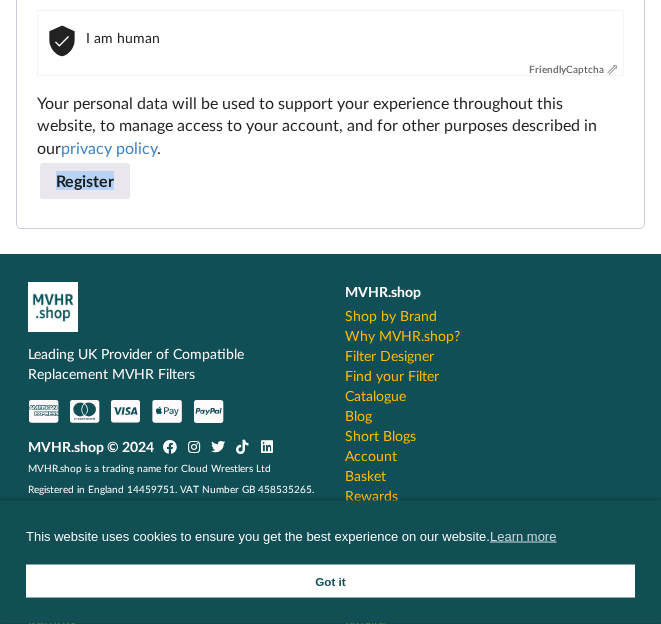 click on "Find your Filter" at bounding box center (392, 376) 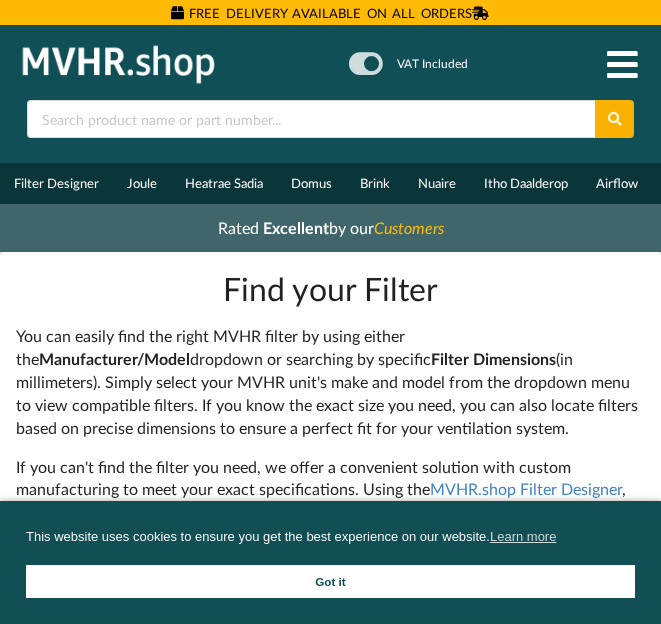 scroll, scrollTop: 0, scrollLeft: 0, axis: both 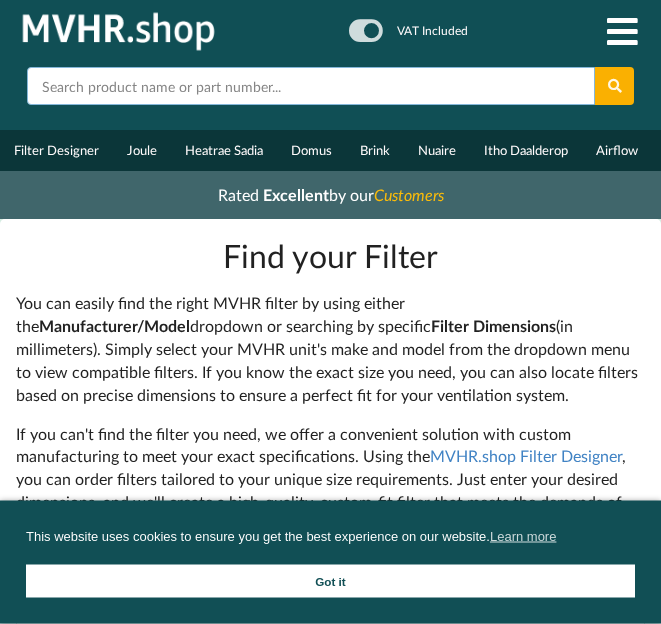 click at bounding box center (311, 87) 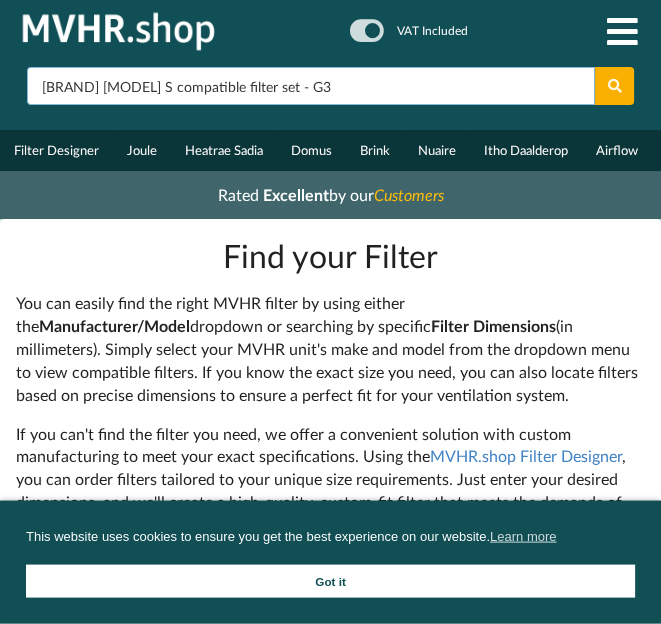 type on "[BRAND] [MODEL] S compatible filter set - G3" 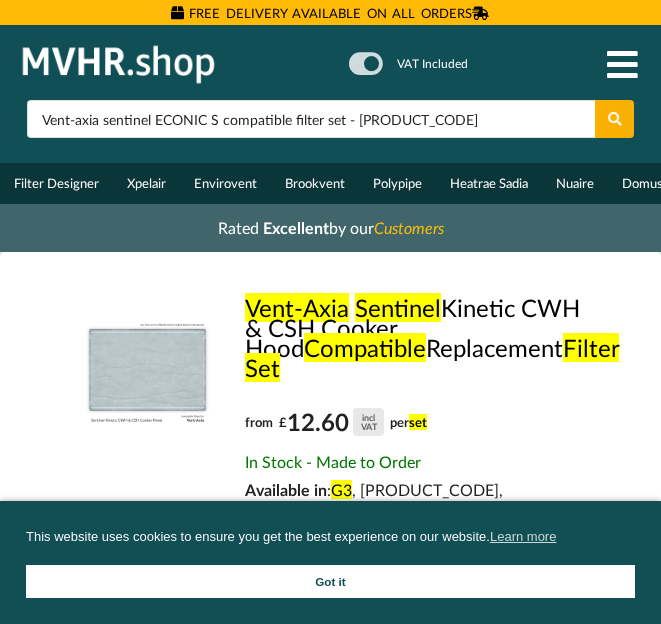 scroll, scrollTop: 0, scrollLeft: 0, axis: both 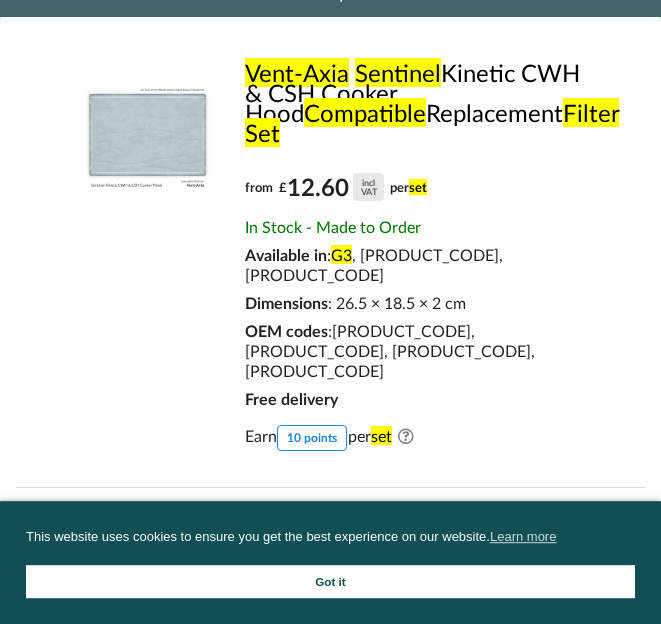 click on "Earn
10 points
per  set
Convert reward points into a bigger saving!  Learn more" at bounding box center (414, 430) 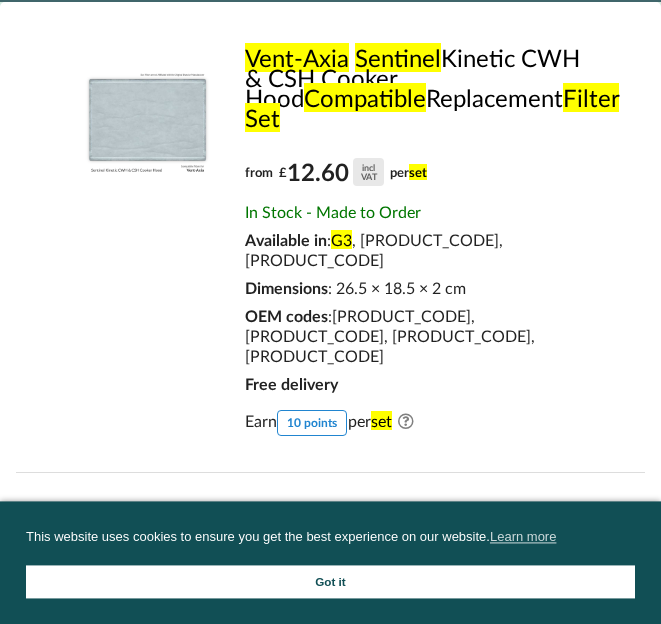scroll, scrollTop: 204, scrollLeft: 0, axis: vertical 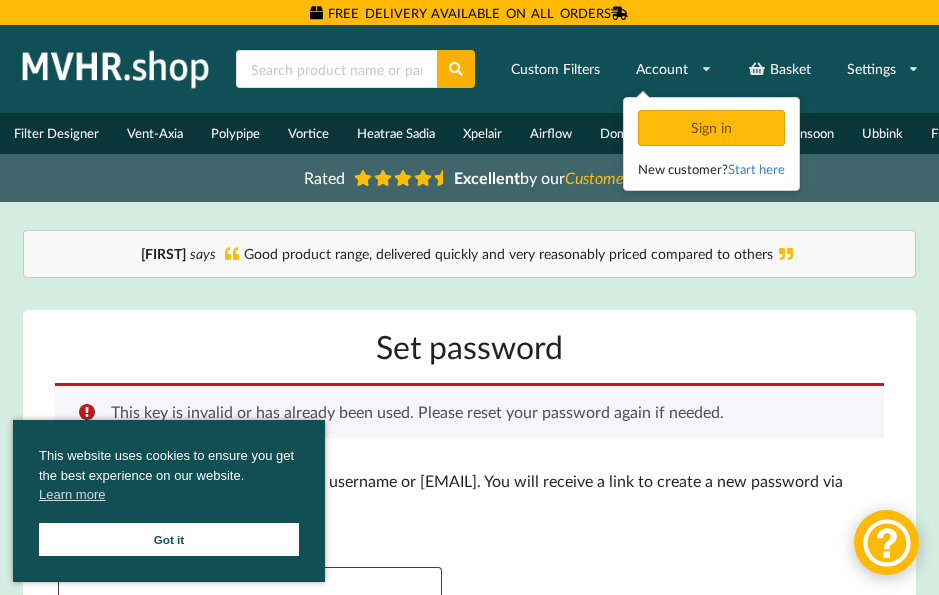 click on "Account" at bounding box center (674, 69) 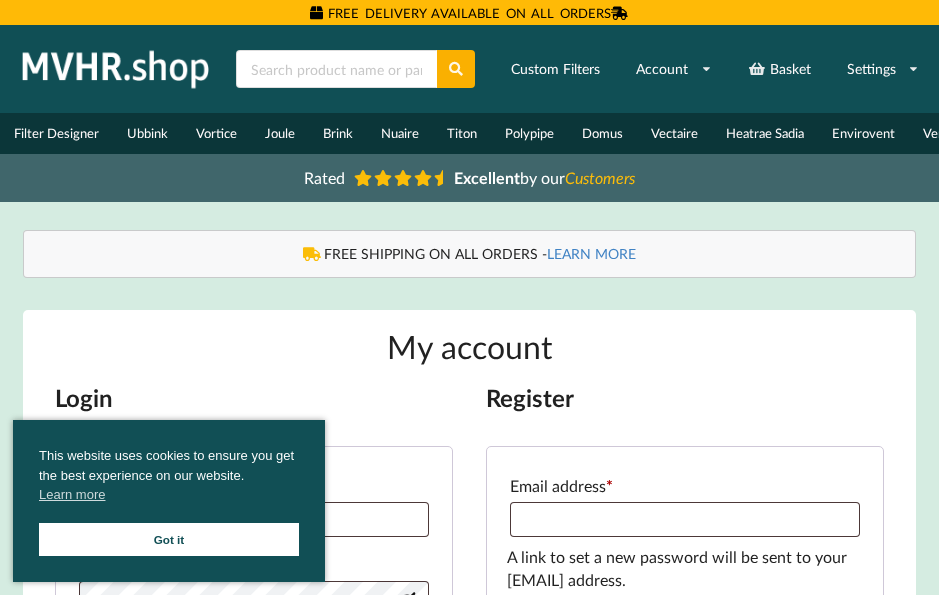 scroll, scrollTop: 0, scrollLeft: 0, axis: both 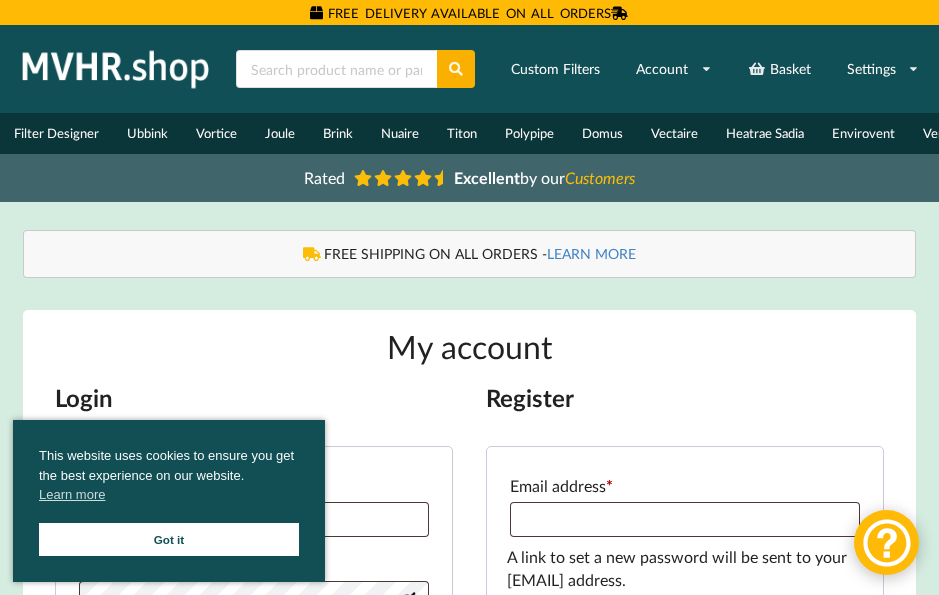click on "Login" at bounding box center [253, 398] 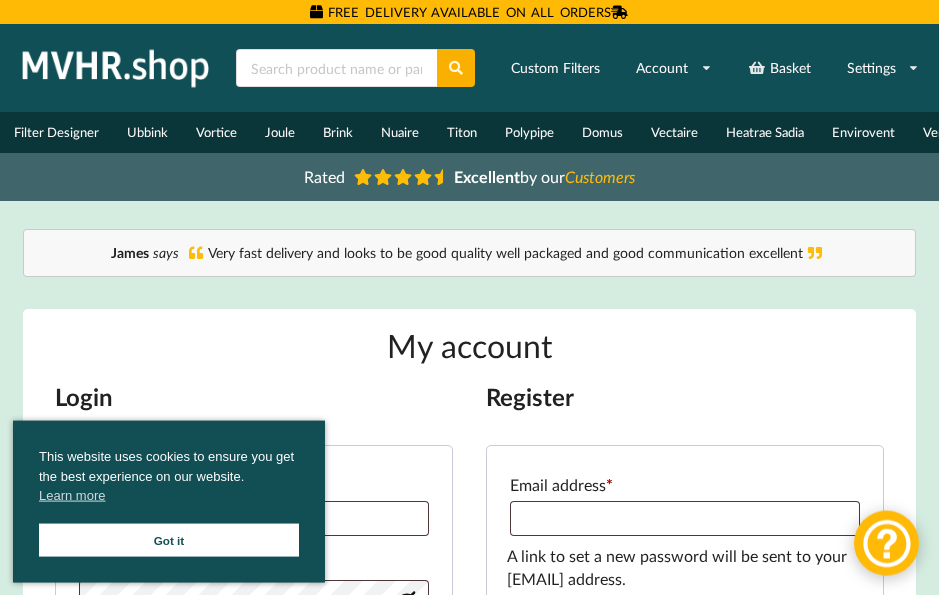 click on "Got it" at bounding box center [169, 539] 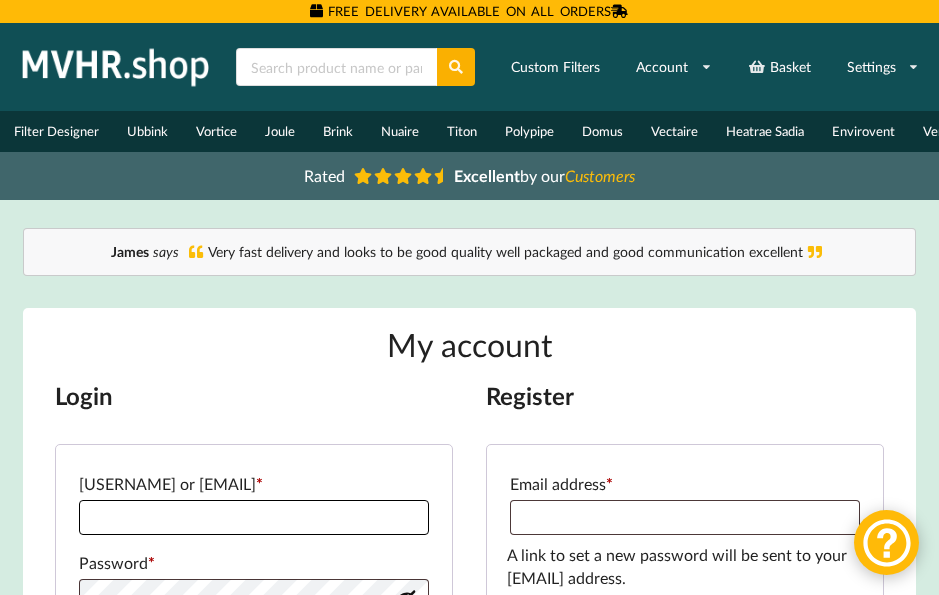 click on "Username or email address  * Required" at bounding box center (253, 517) 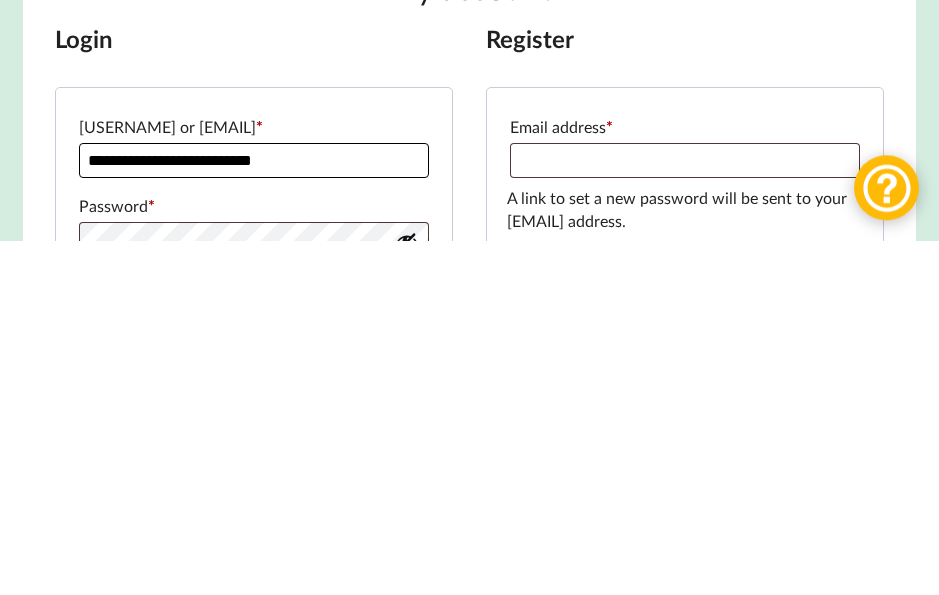 type on "**********" 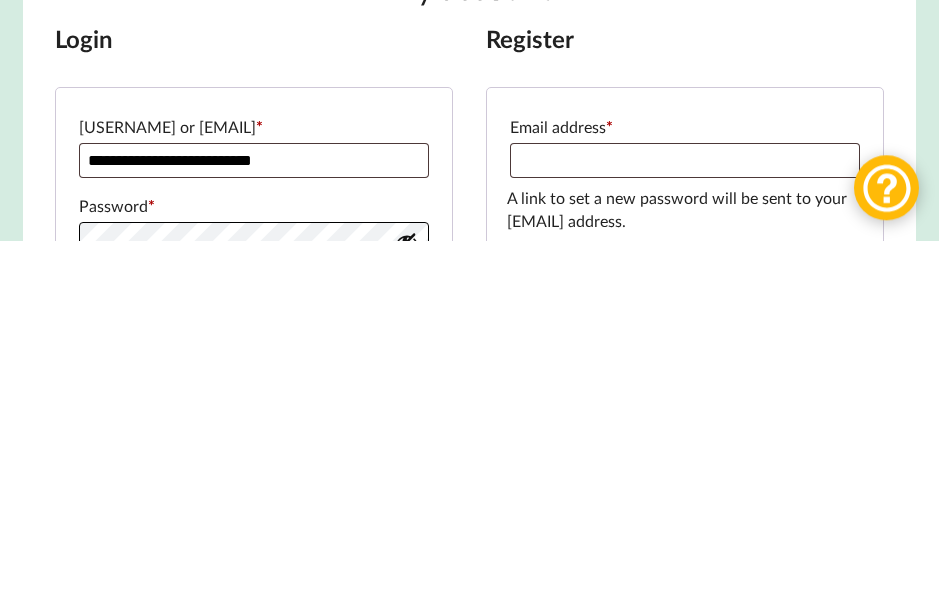 click on "Log in" at bounding box center (116, 645) 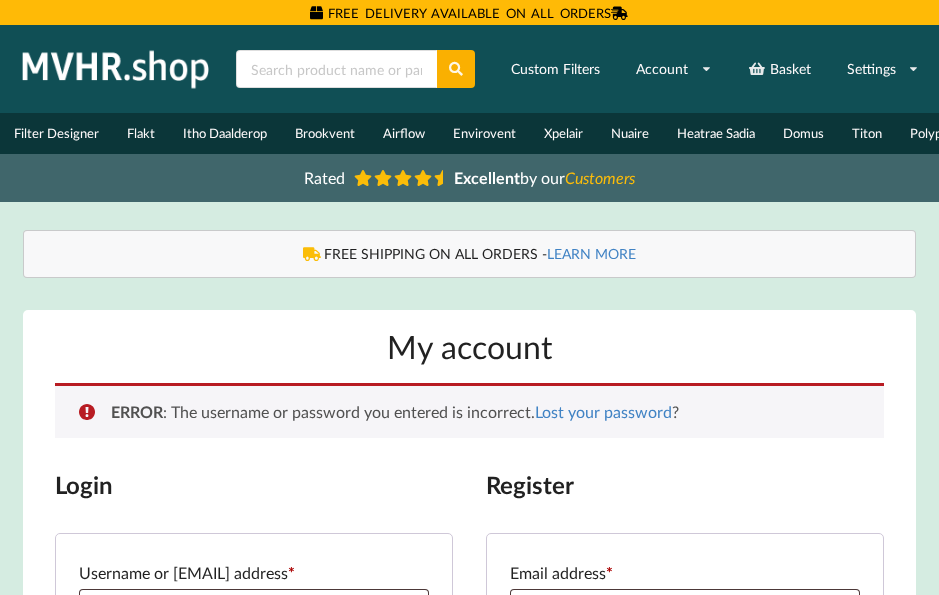 scroll, scrollTop: 0, scrollLeft: 0, axis: both 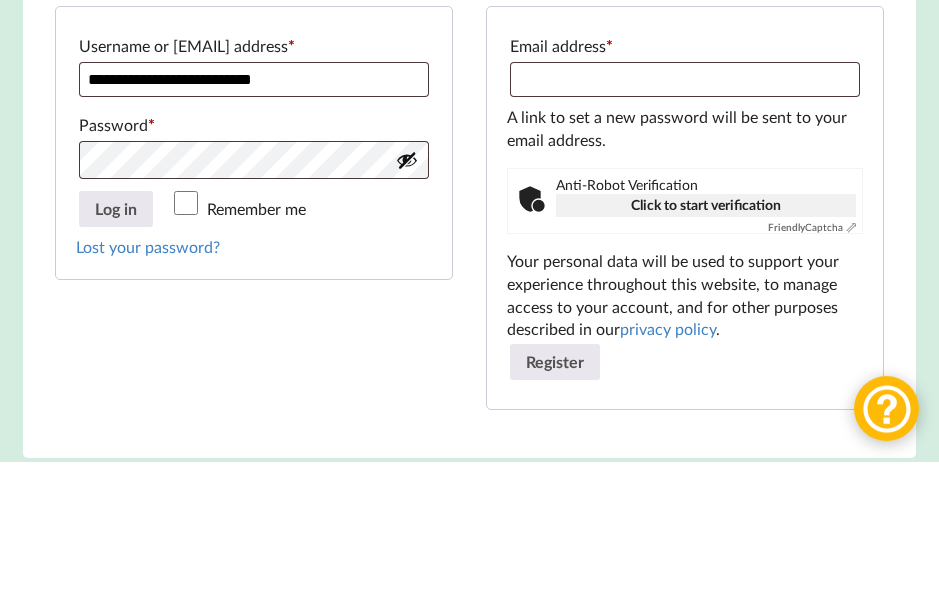 click on "Log in" at bounding box center [116, 343] 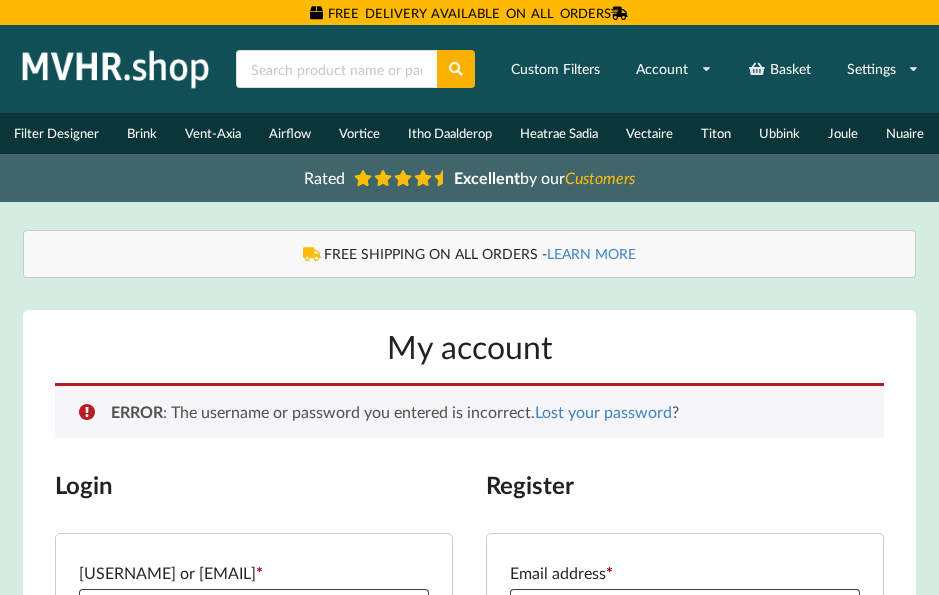 scroll, scrollTop: 0, scrollLeft: 0, axis: both 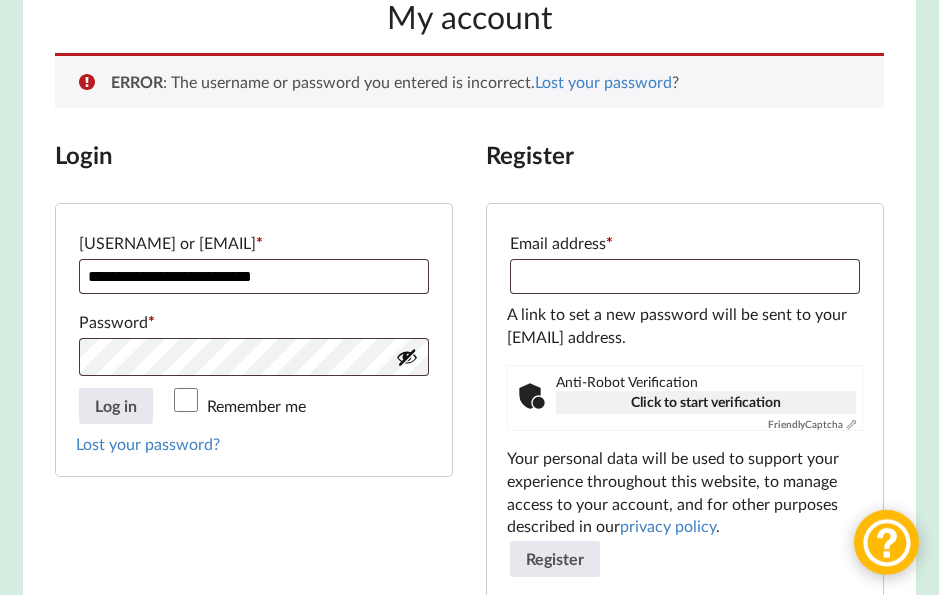click on "Lost your password?" at bounding box center (148, 443) 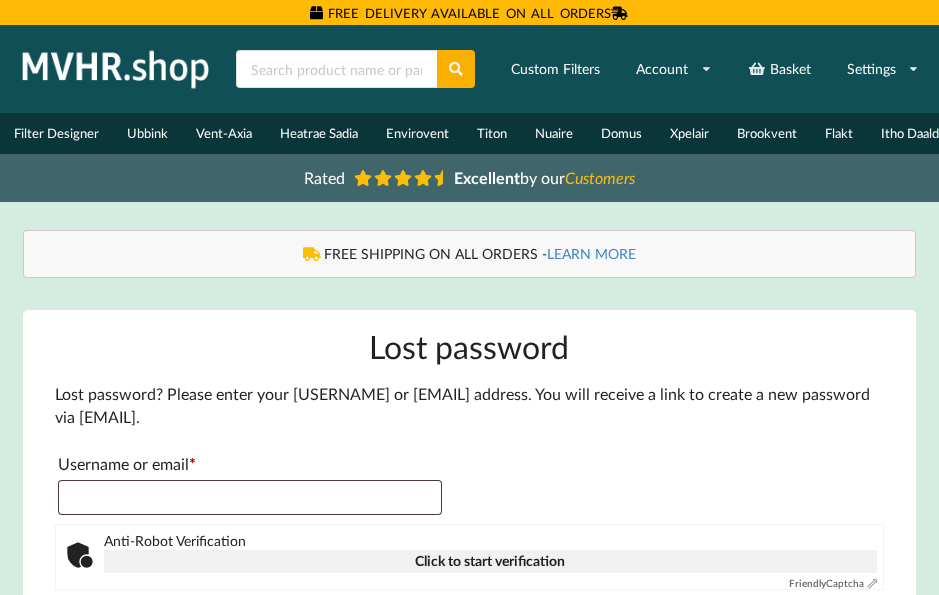 scroll, scrollTop: 0, scrollLeft: 0, axis: both 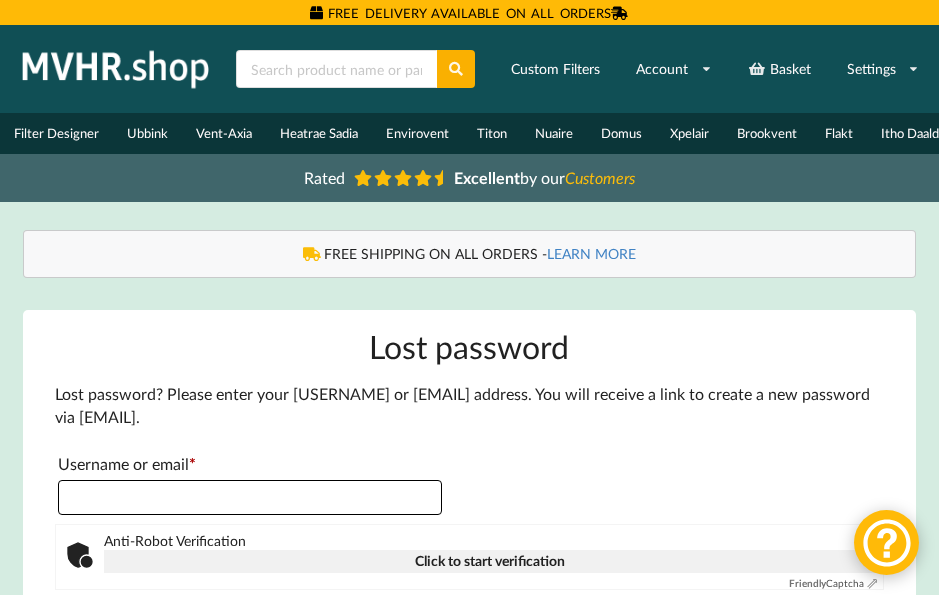 click on "[USERNAME] or [EMAIL] * Required" at bounding box center [249, 497] 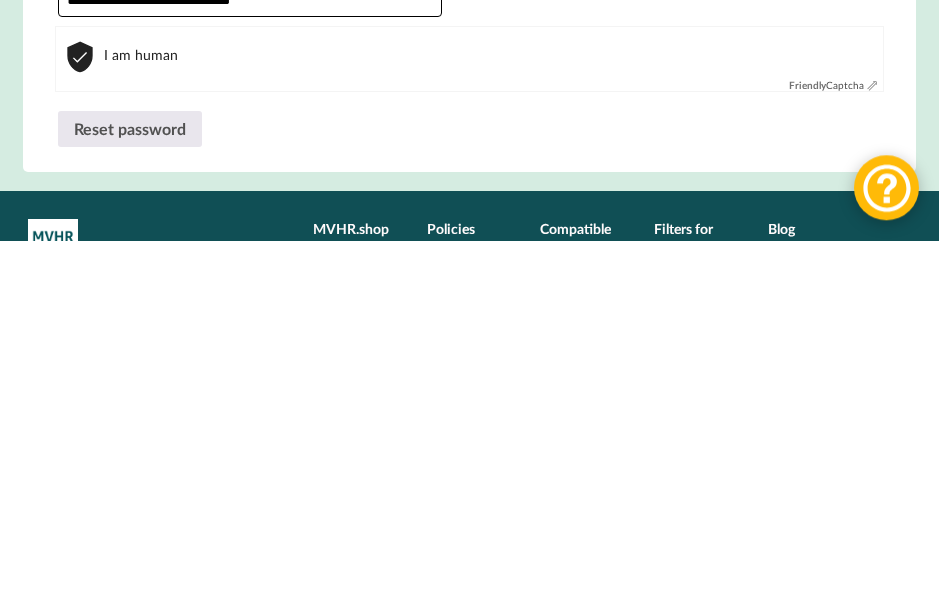 scroll, scrollTop: 148, scrollLeft: 0, axis: vertical 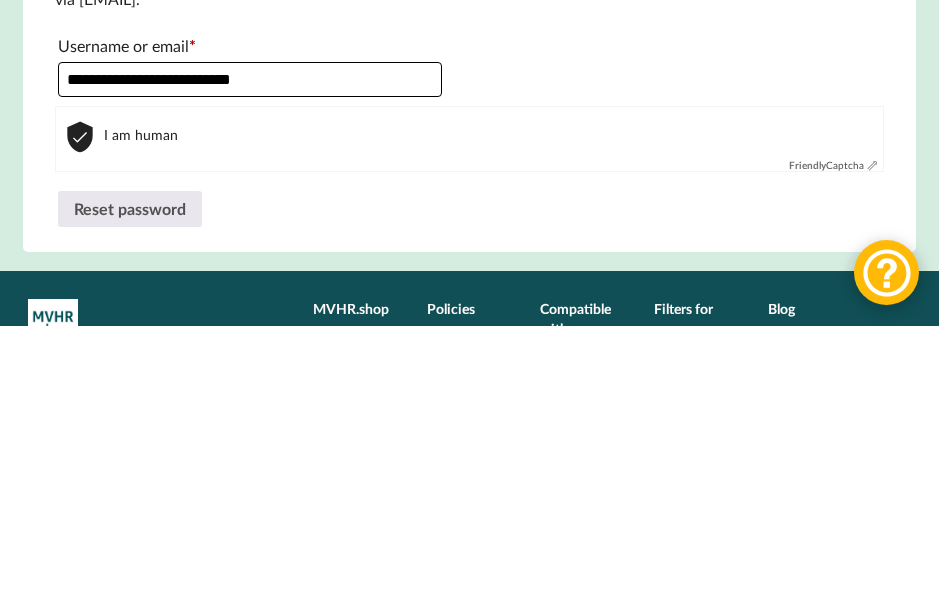 type on "**********" 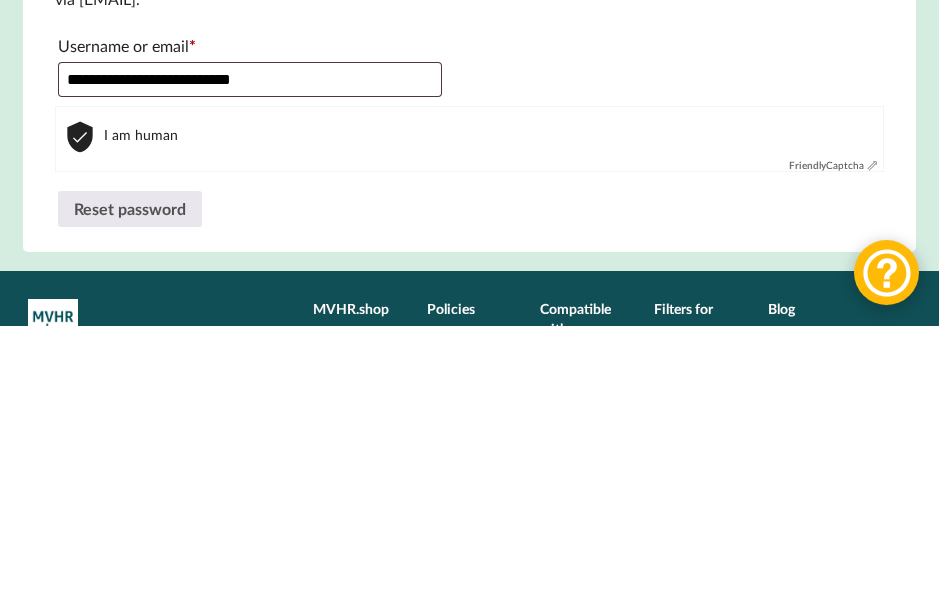 click on "Reset password" at bounding box center (130, 479) 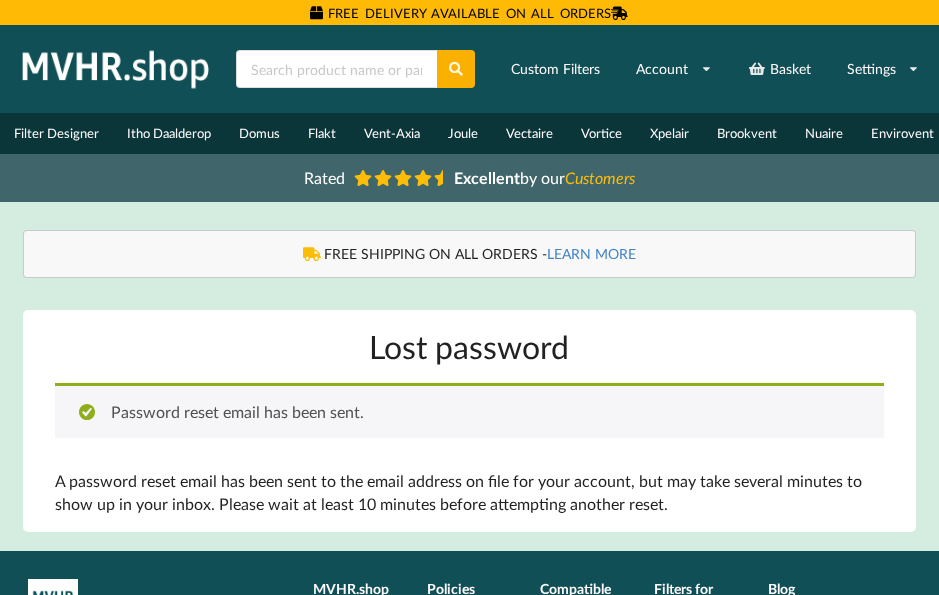 scroll, scrollTop: 0, scrollLeft: 0, axis: both 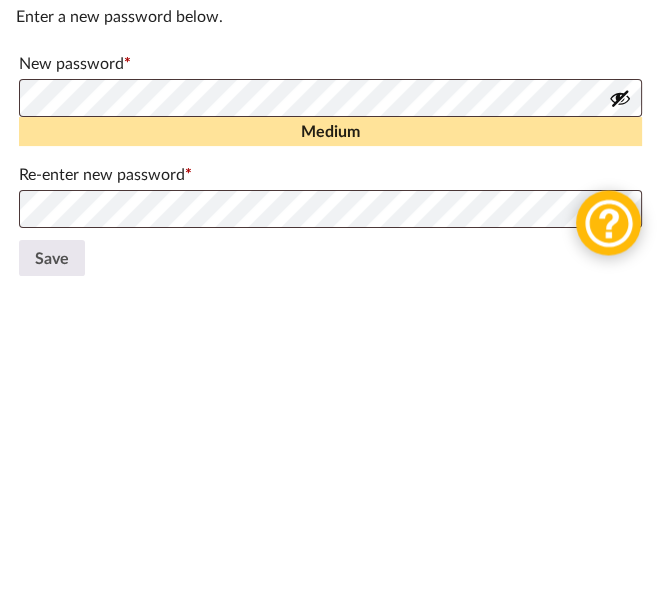 click at bounding box center [620, 529] 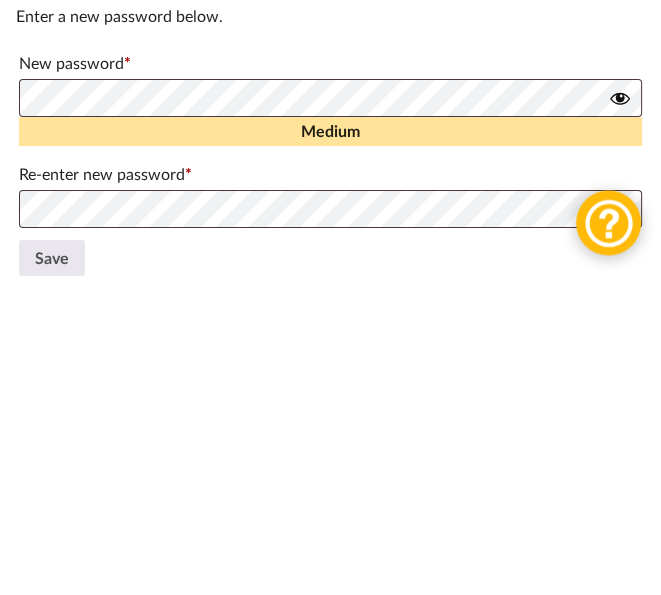 click on "Save" at bounding box center (52, 578) 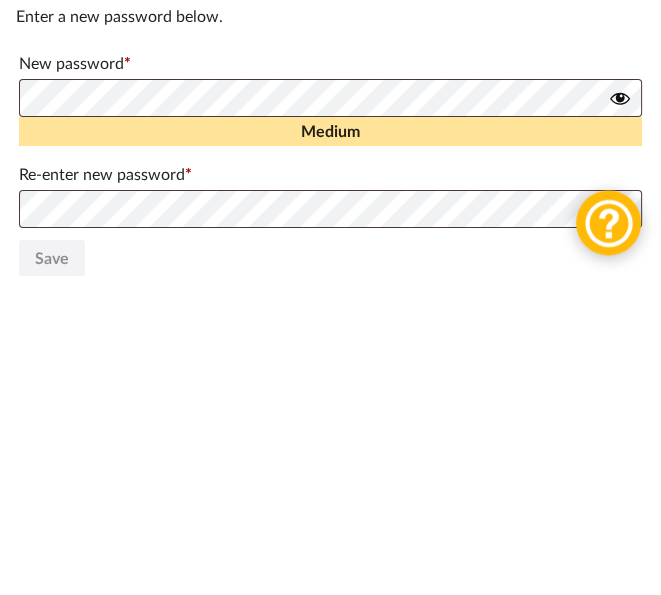 scroll, scrollTop: 319, scrollLeft: 0, axis: vertical 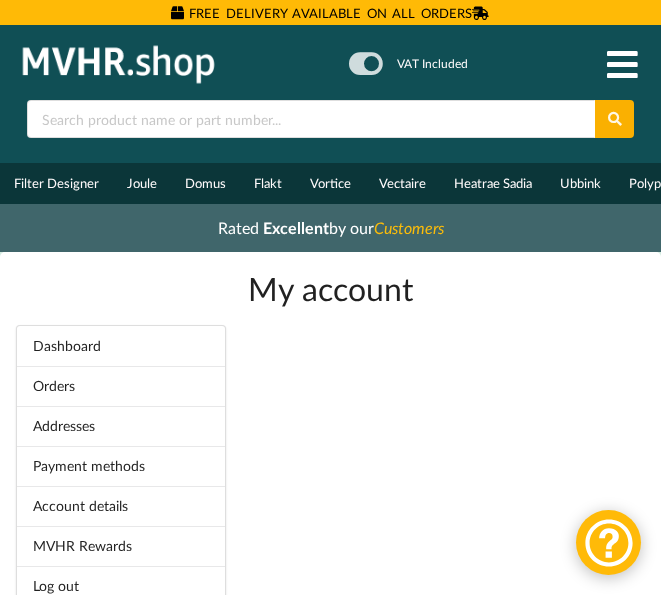 click at bounding box center [622, 64] 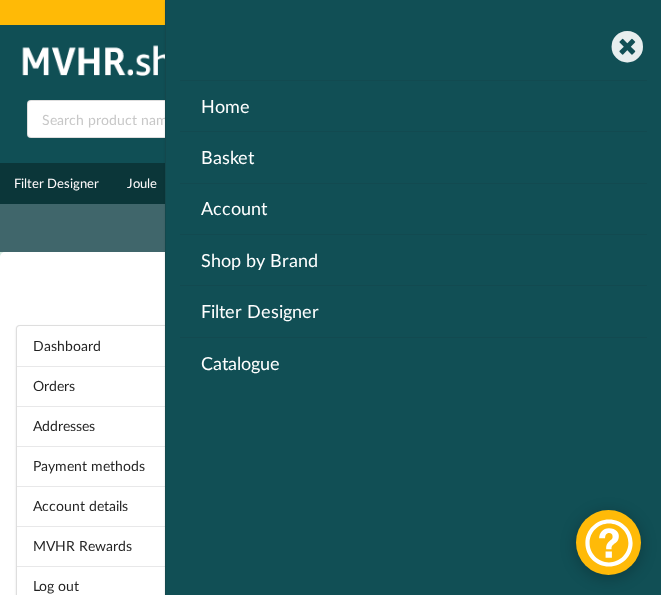 click on "Home" at bounding box center (413, 105) 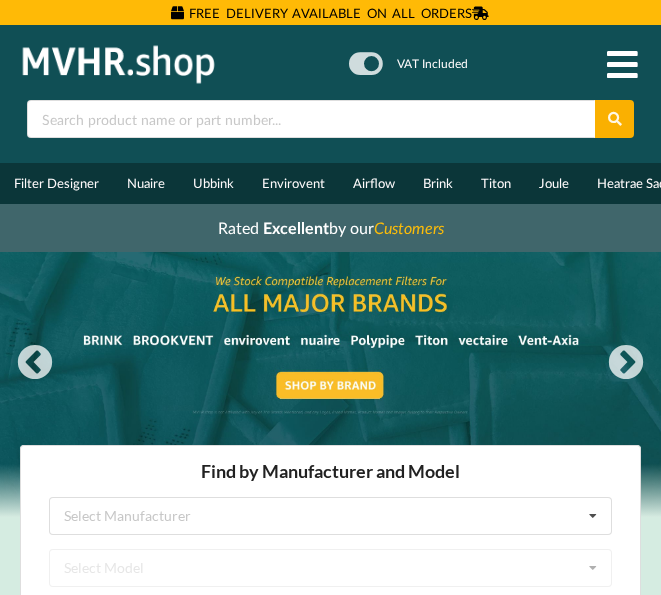 scroll, scrollTop: 0, scrollLeft: 0, axis: both 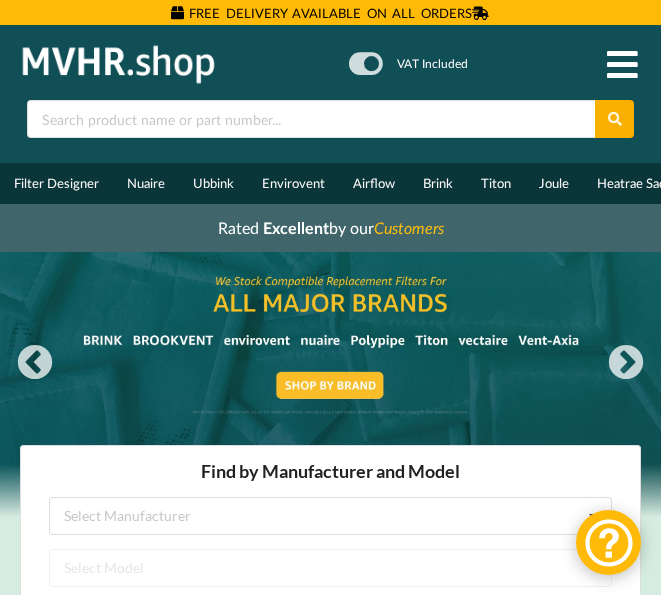 click at bounding box center (622, 64) 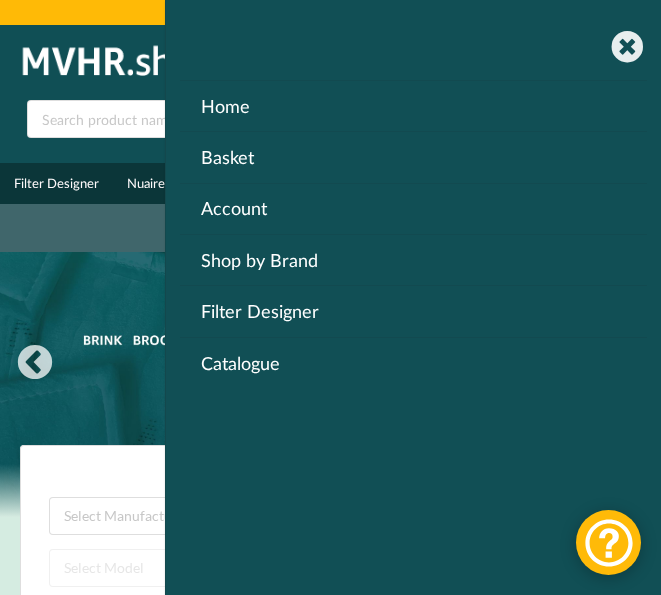 click on "Account" at bounding box center (413, 208) 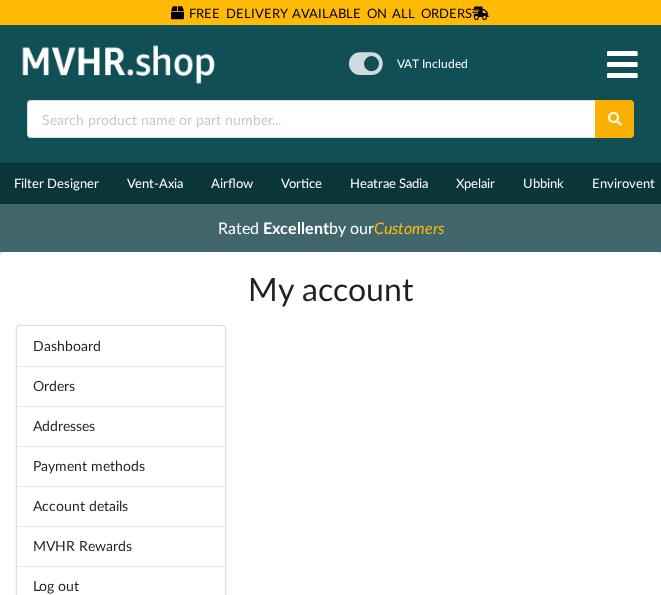 scroll, scrollTop: 0, scrollLeft: 0, axis: both 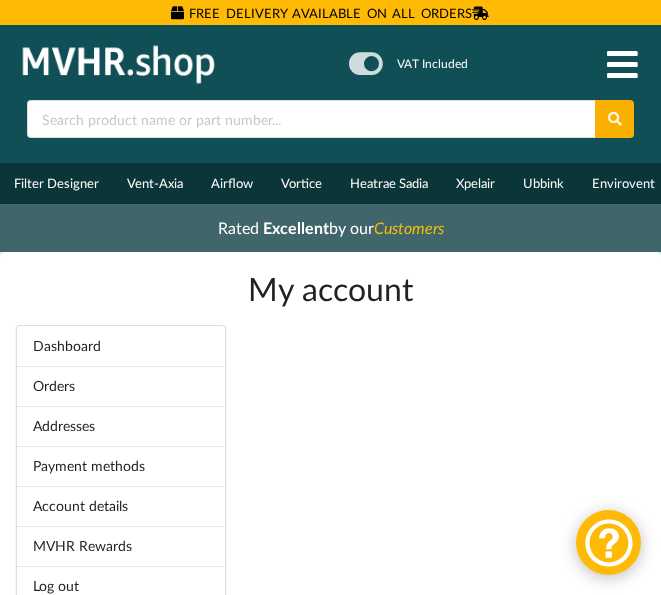 click on "Orders" at bounding box center [121, 386] 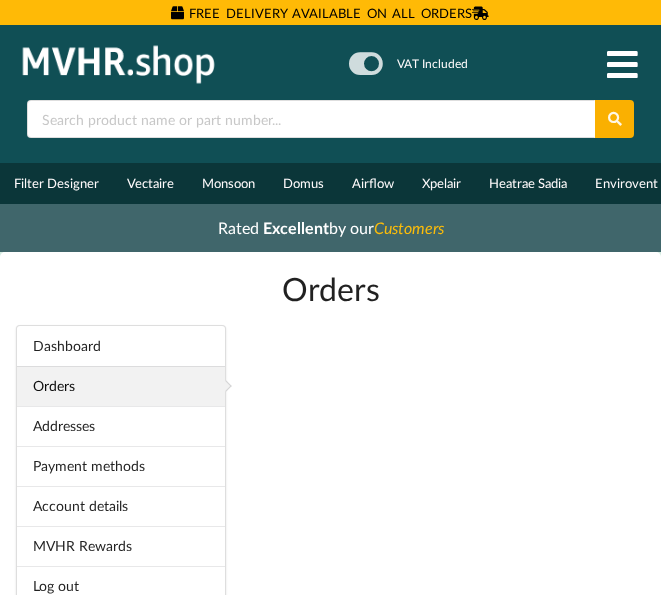 scroll, scrollTop: 0, scrollLeft: 0, axis: both 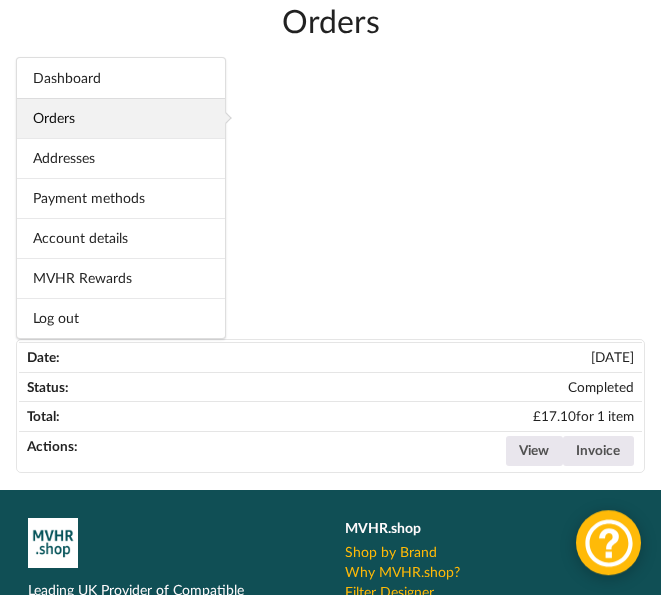 click on "Orders
Dashboard
Orders
Addresses
Payment methods
Account details
MVHR Rewards
Log out
Order
Date
Status
Total
Actions
#[ORDER_NUMBER]
[DATE]
Completed
£ [PRICE]  for 1 item
View Invoice" at bounding box center (330, 248) 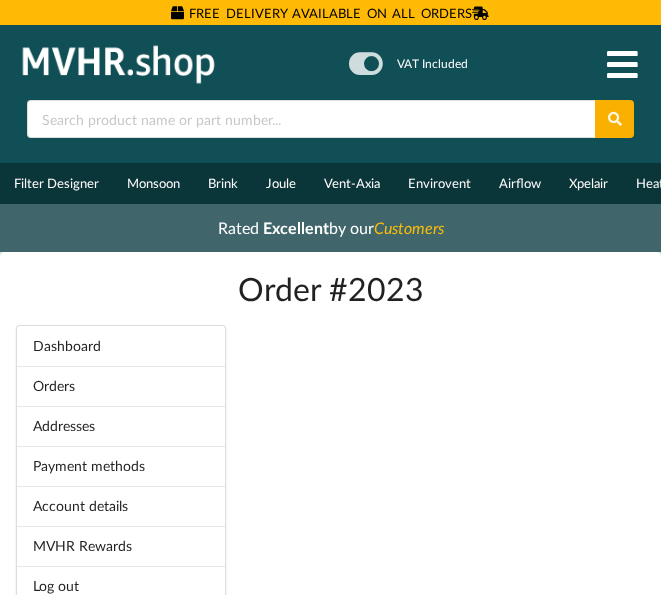 scroll, scrollTop: 0, scrollLeft: 0, axis: both 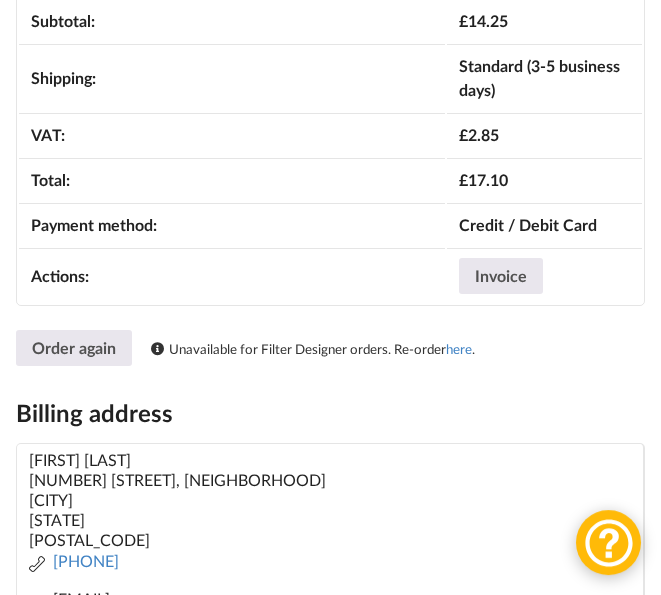 click on "Order again" at bounding box center (74, 348) 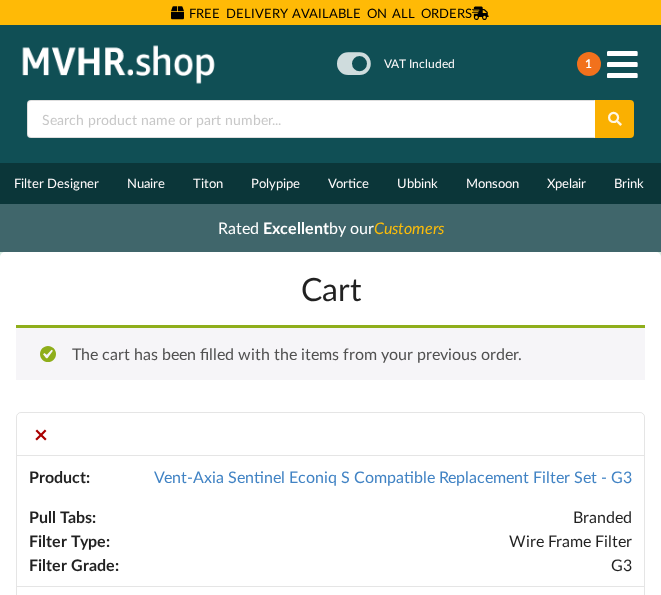 scroll, scrollTop: 0, scrollLeft: 0, axis: both 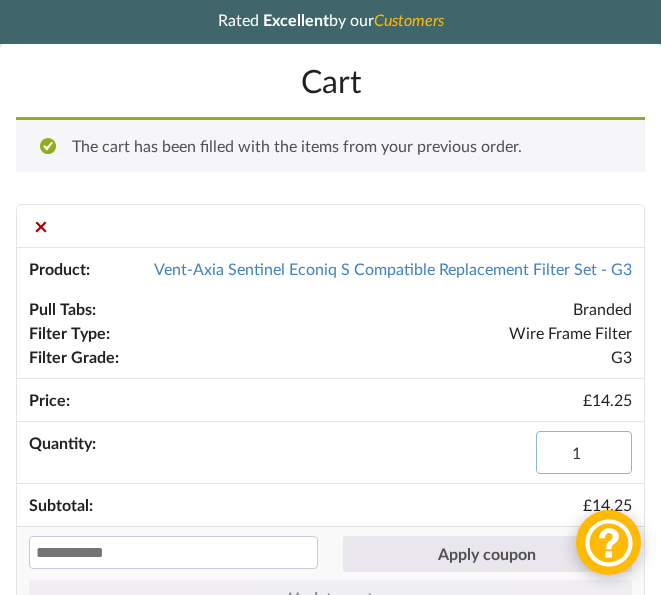 click on "1" at bounding box center [584, 452] 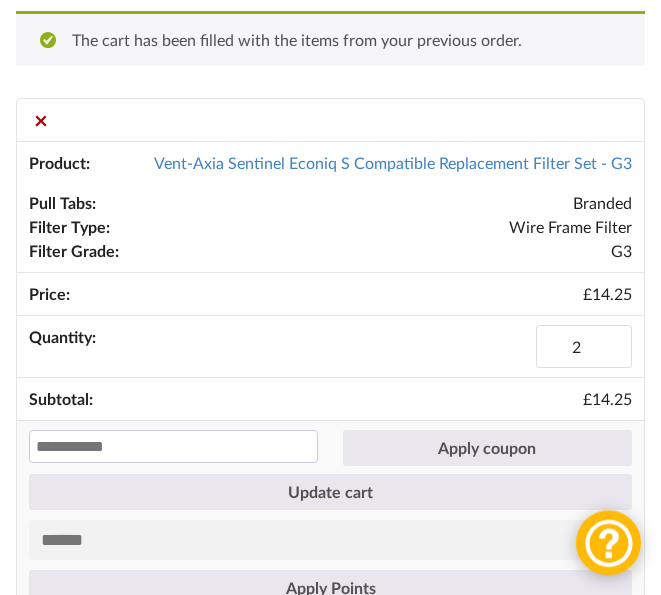 scroll, scrollTop: 311, scrollLeft: 0, axis: vertical 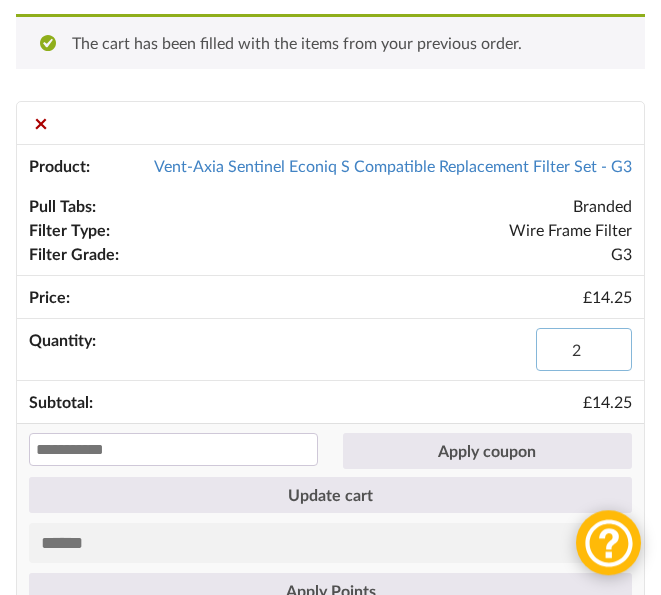 type on "2" 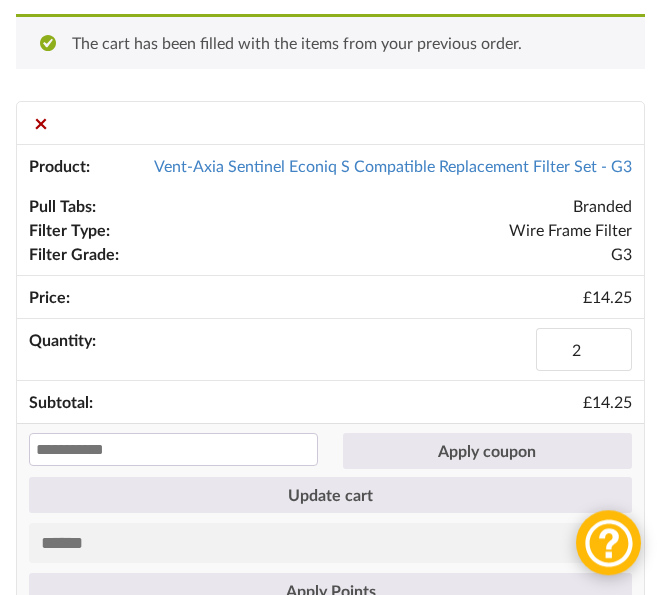 click on "Update cart" at bounding box center [330, 495] 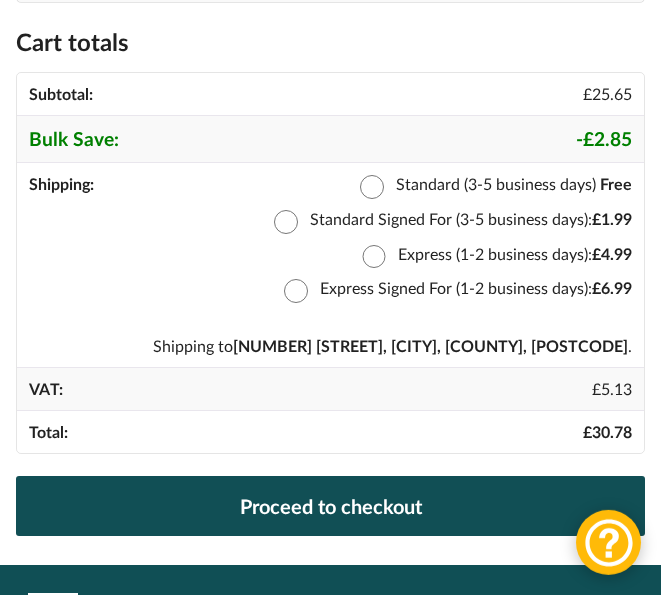 scroll, scrollTop: 986, scrollLeft: 0, axis: vertical 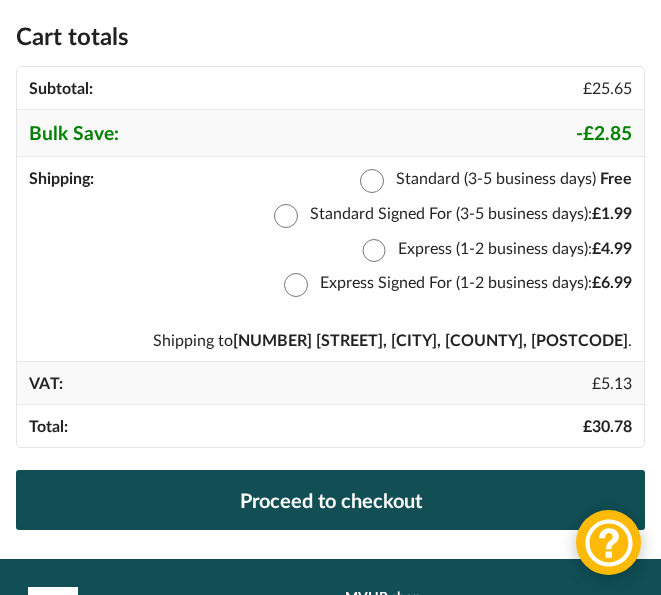 click on "Proceed to checkout" at bounding box center (330, 500) 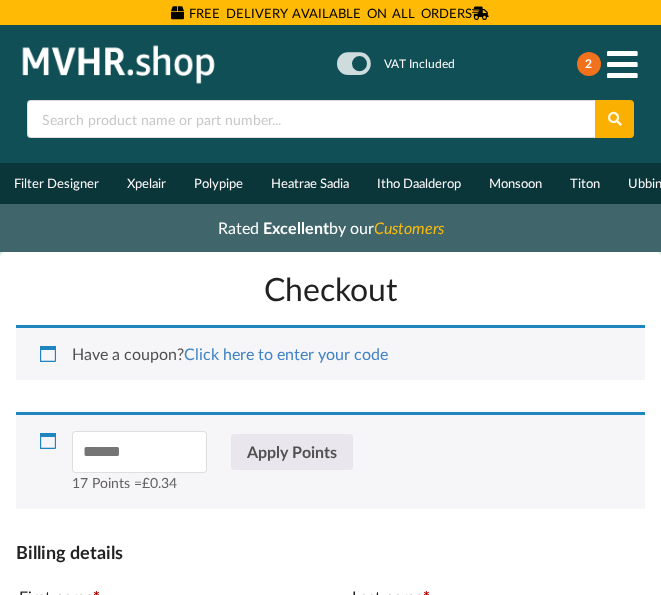 scroll, scrollTop: 0, scrollLeft: 0, axis: both 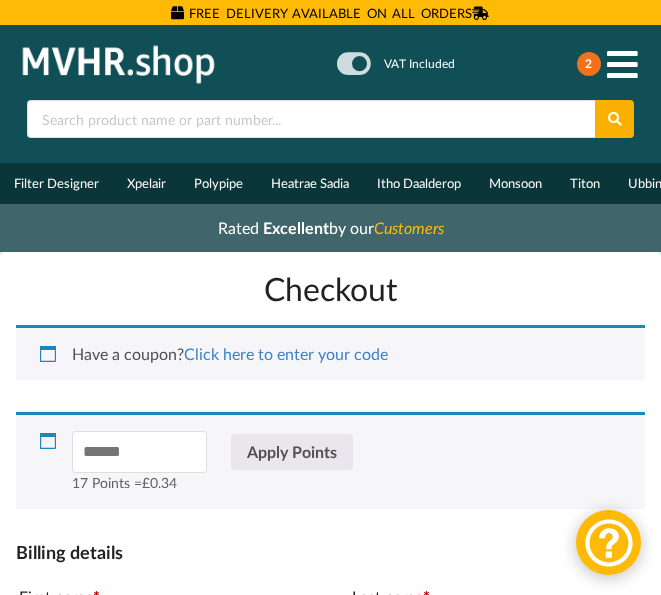 click on "Apply Points" at bounding box center [292, 452] 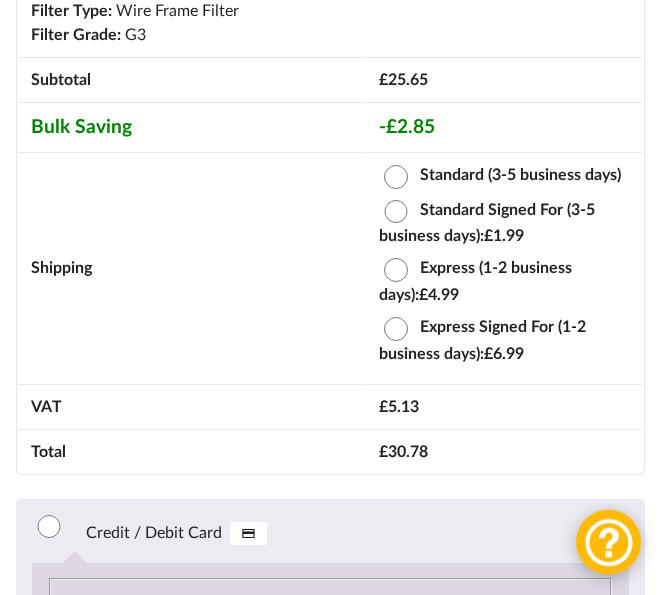 scroll, scrollTop: 1824, scrollLeft: 0, axis: vertical 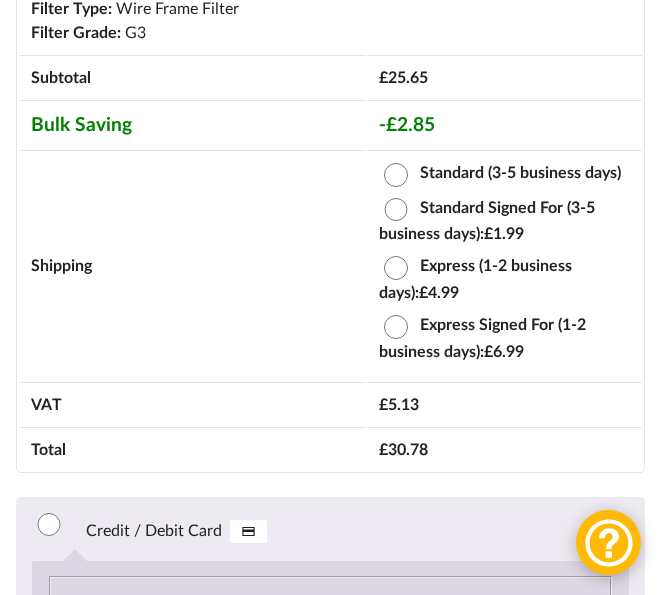 click on "£ 5.13" at bounding box center (504, 403) 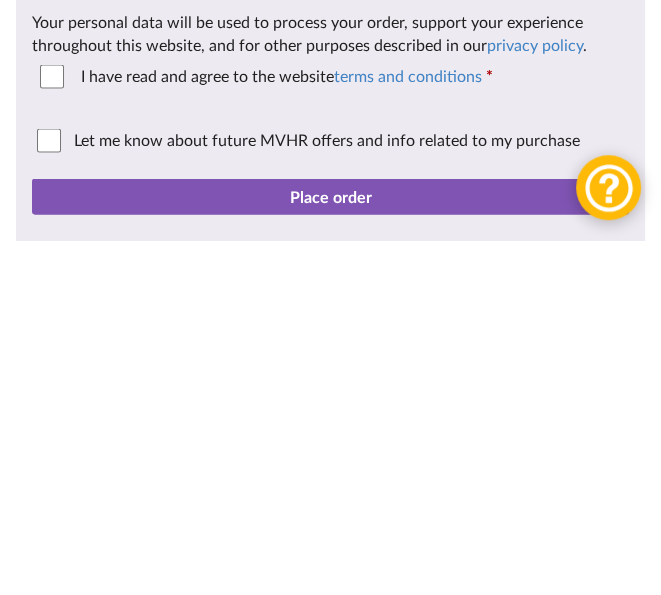 scroll, scrollTop: 2724, scrollLeft: 0, axis: vertical 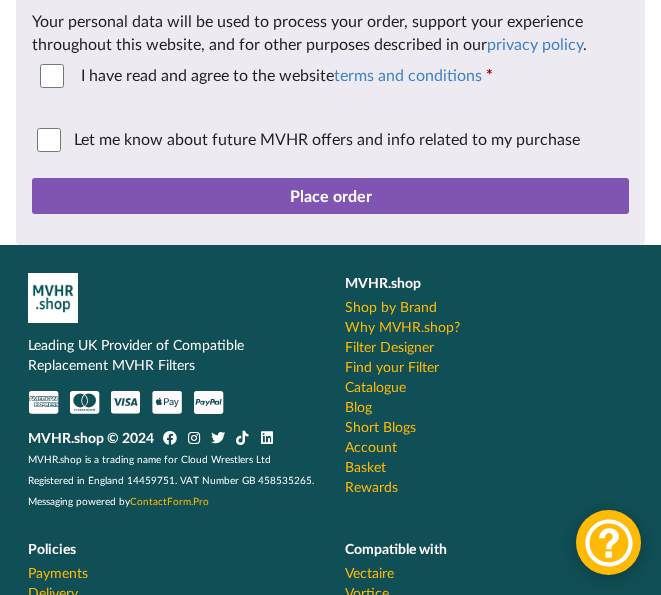 click on "Place order" at bounding box center (330, 196) 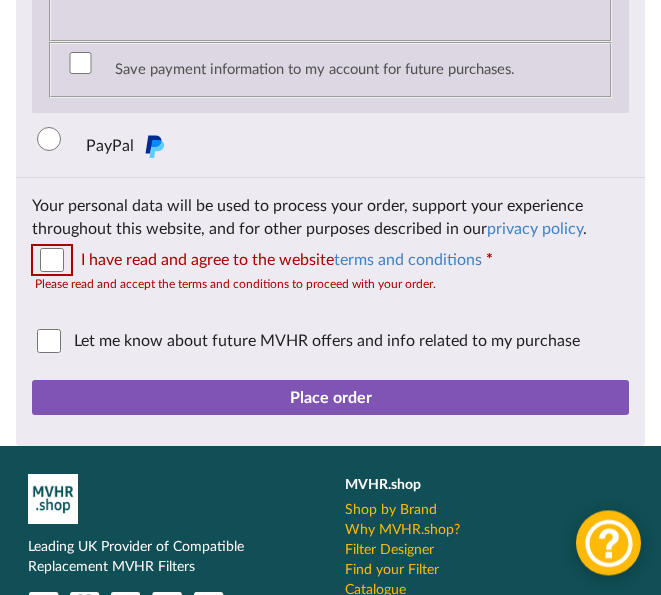scroll, scrollTop: 2627, scrollLeft: 0, axis: vertical 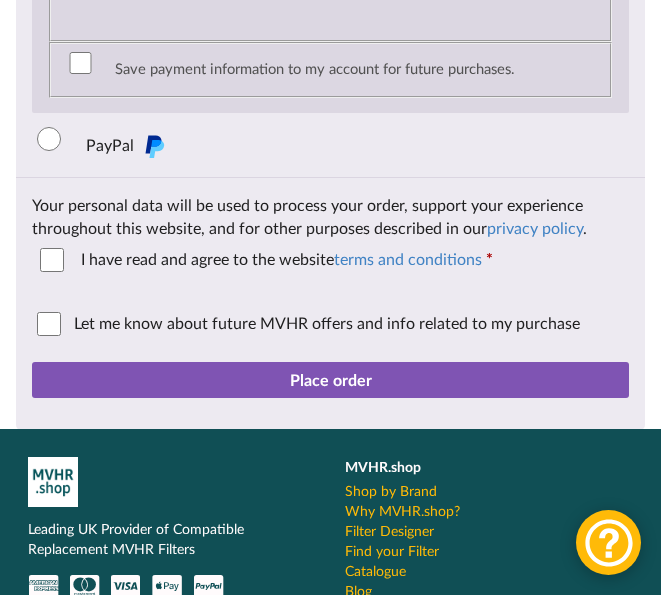 click on "Place order" at bounding box center (330, 380) 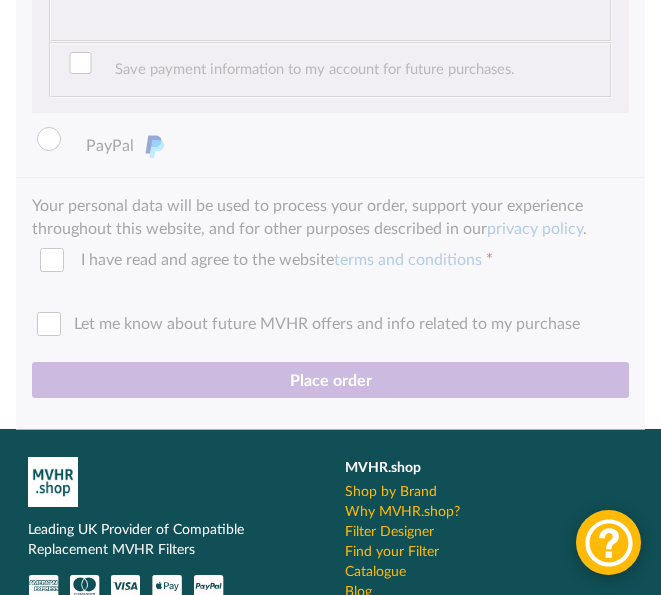 click at bounding box center [330, -828] 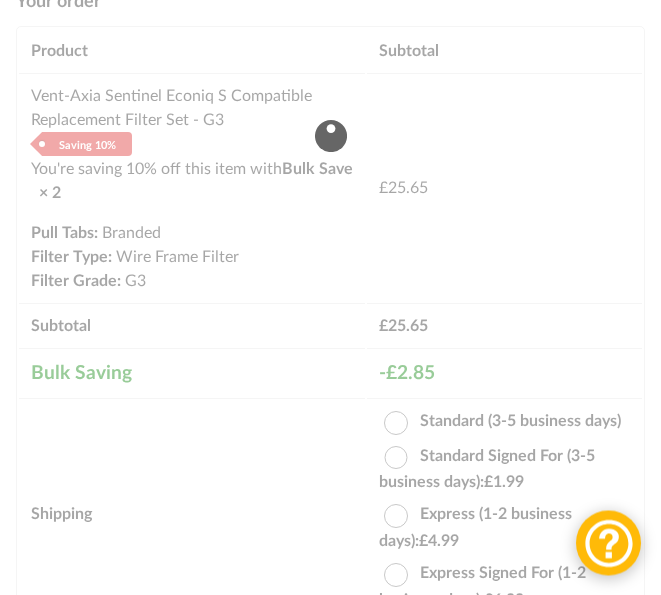 scroll, scrollTop: 1656, scrollLeft: 0, axis: vertical 